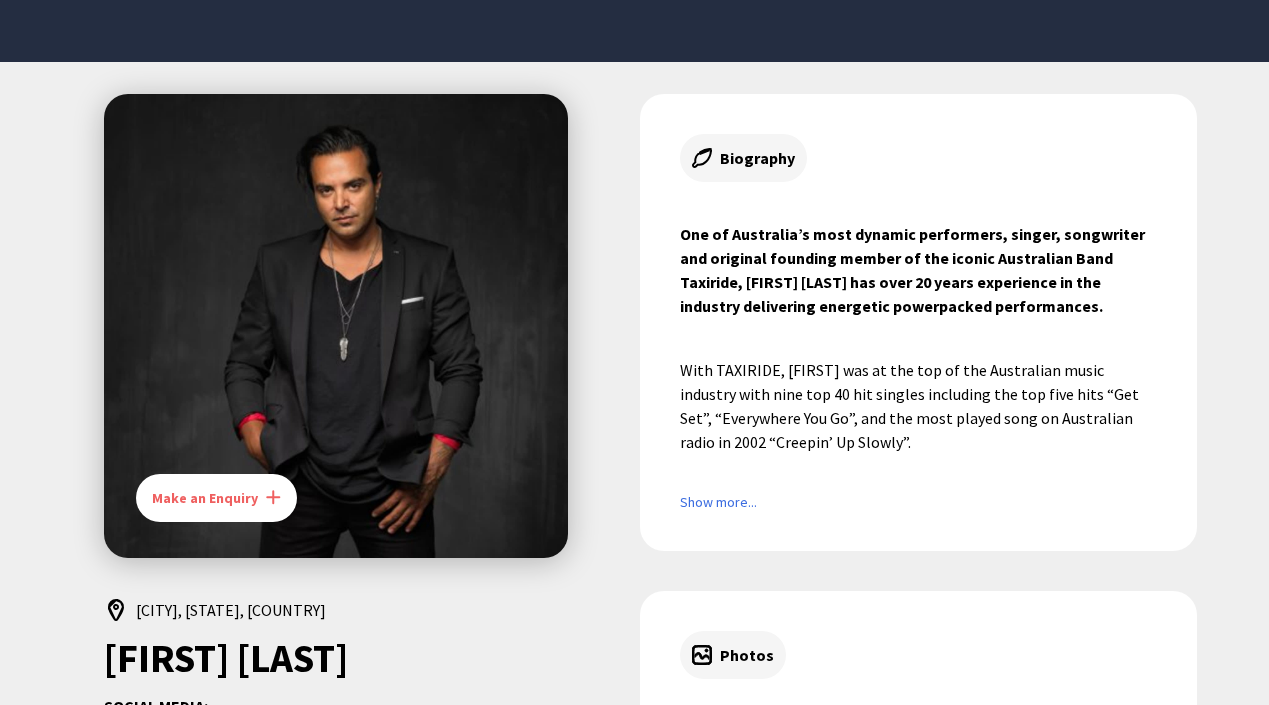 scroll, scrollTop: 0, scrollLeft: 0, axis: both 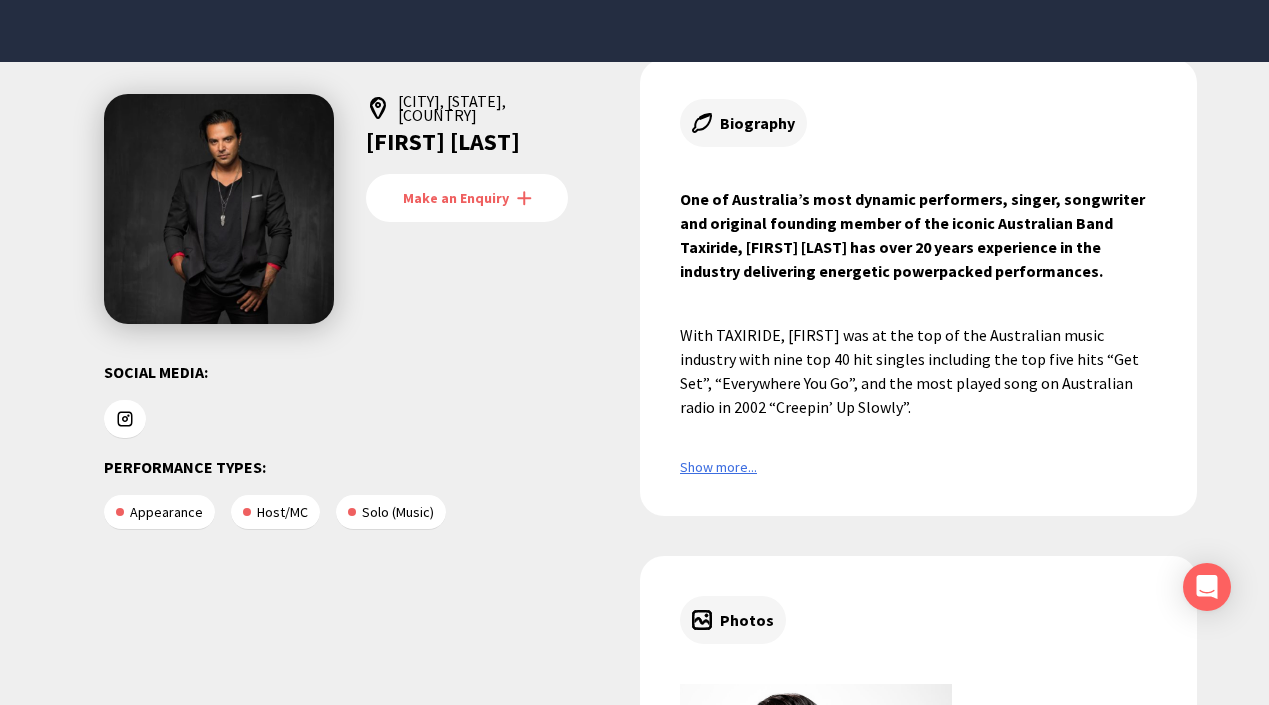 click on "Show more..." at bounding box center [918, 467] 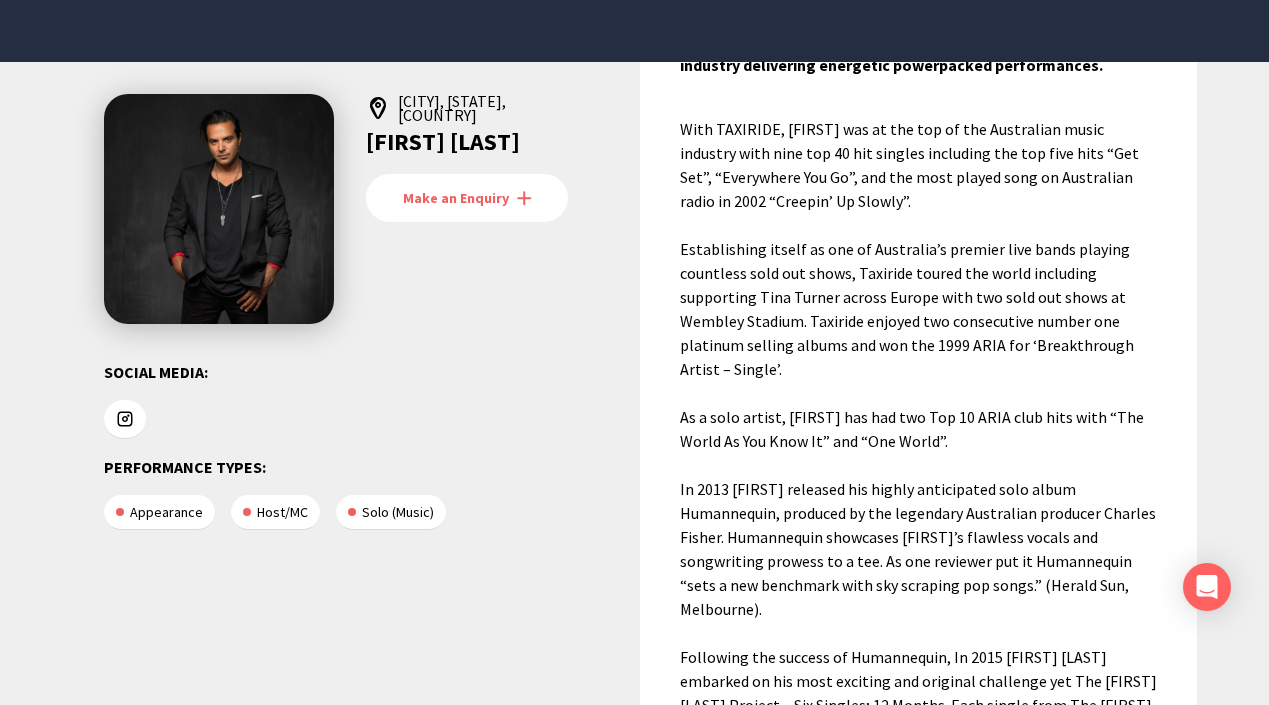 scroll, scrollTop: 245, scrollLeft: 0, axis: vertical 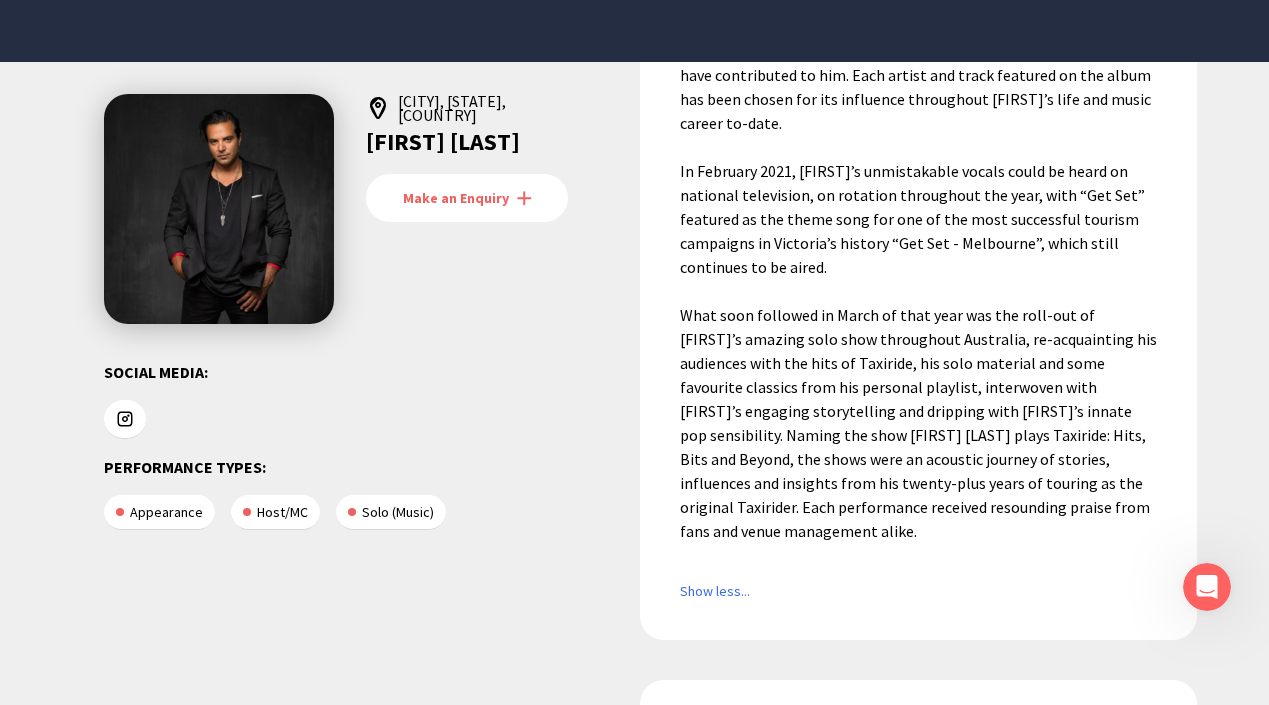 click at bounding box center [918, -201] 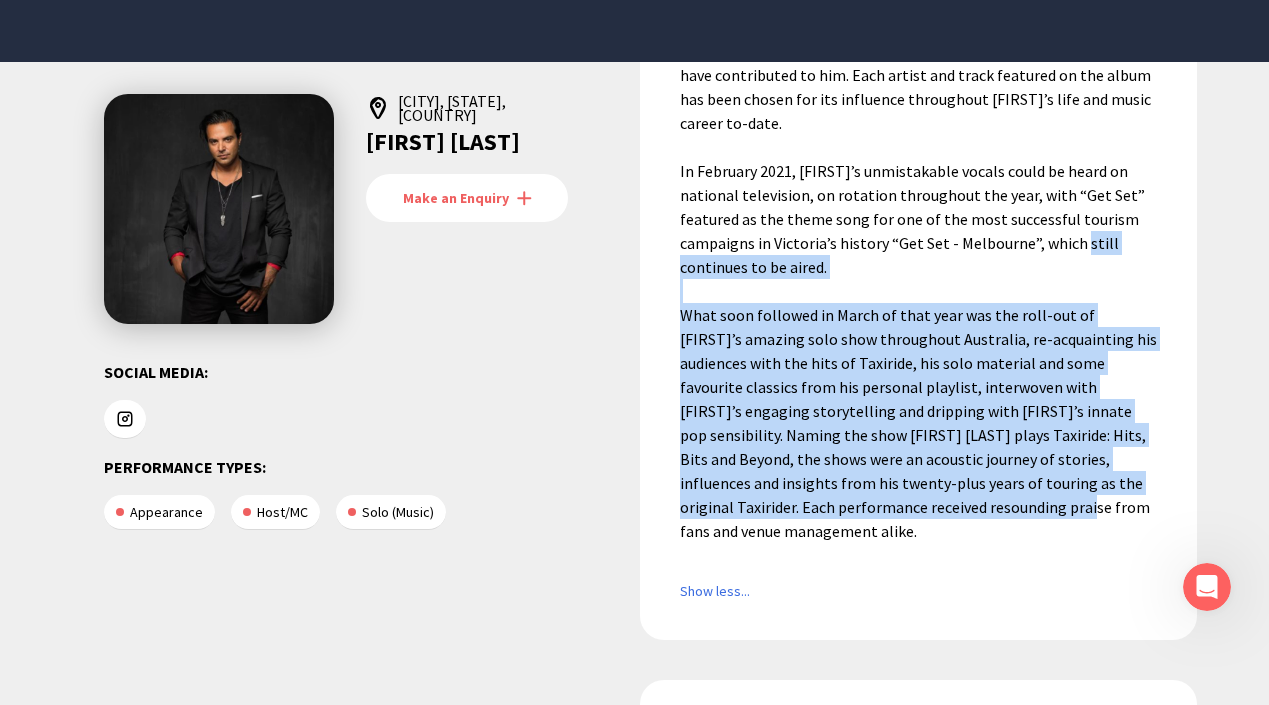 click at bounding box center (918, -201) 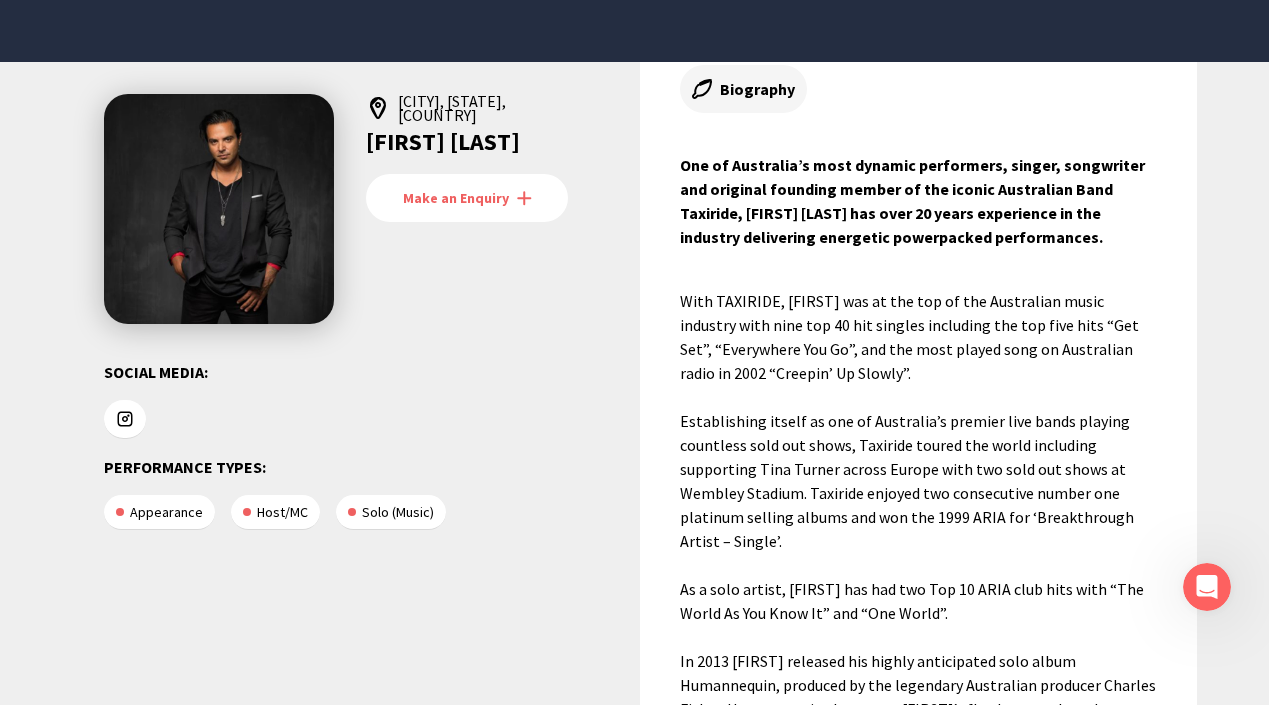 scroll, scrollTop: 0, scrollLeft: 0, axis: both 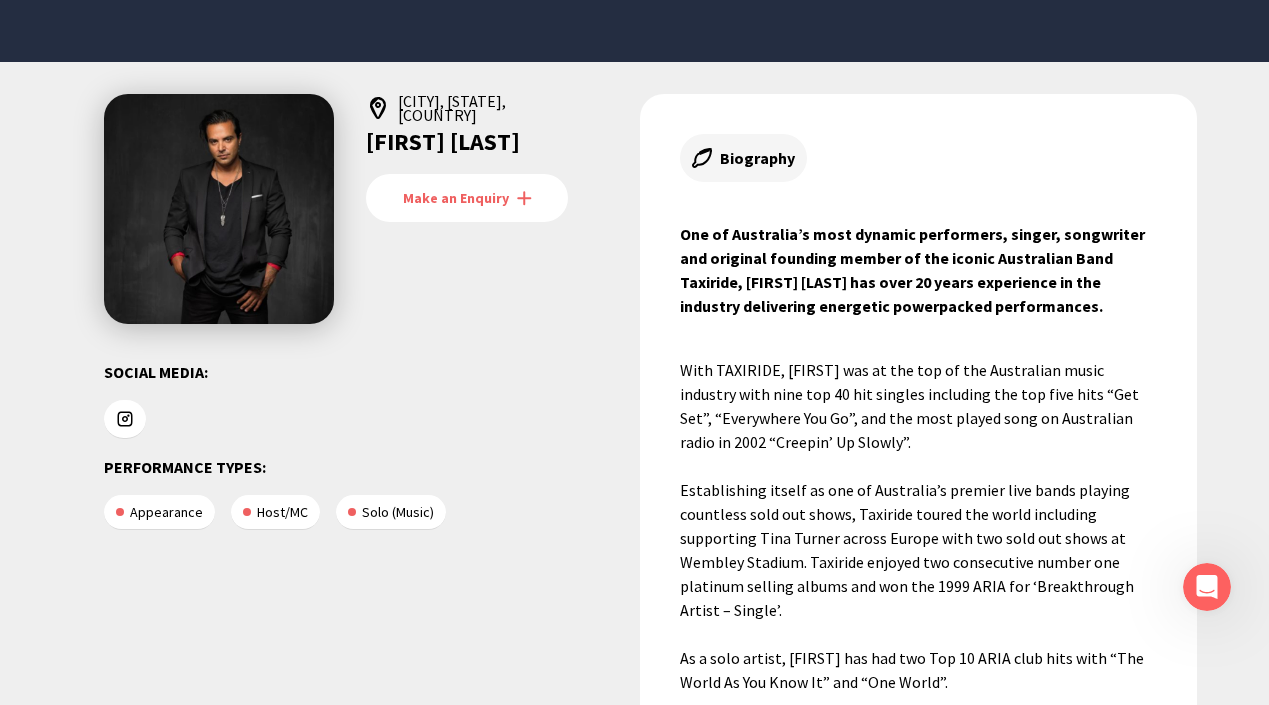 click at bounding box center [125, 419] 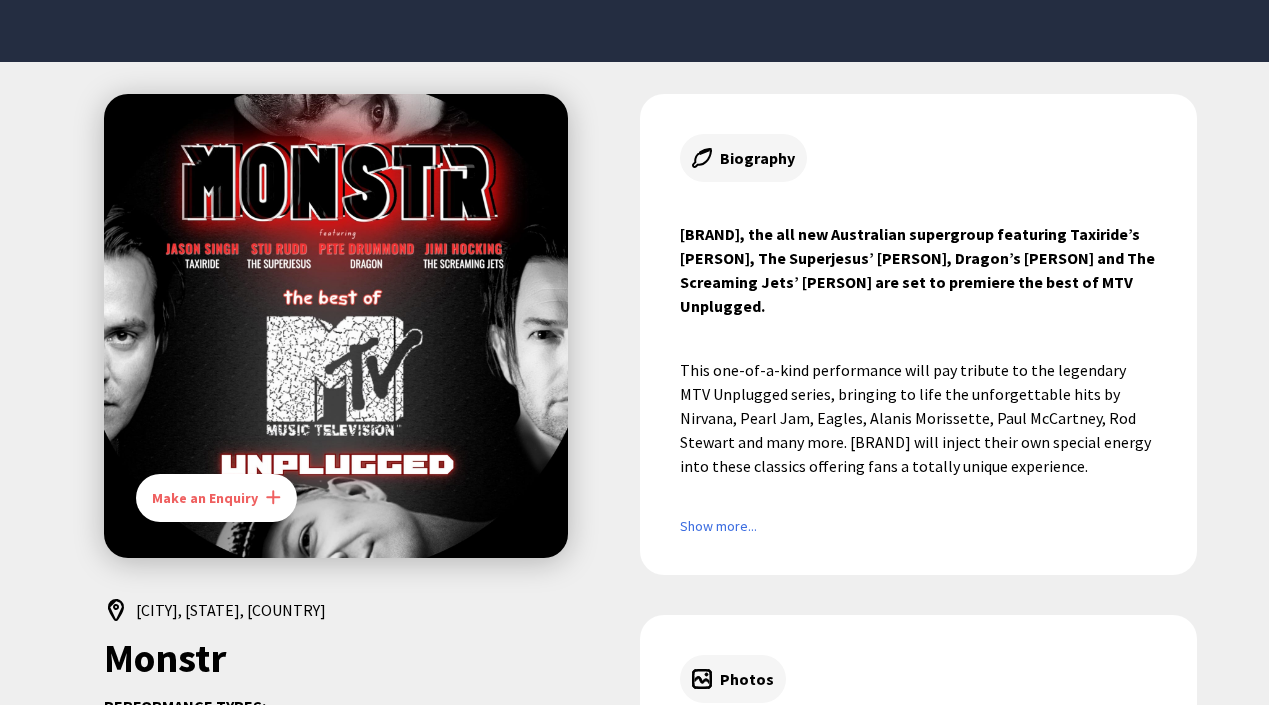 scroll, scrollTop: 0, scrollLeft: 0, axis: both 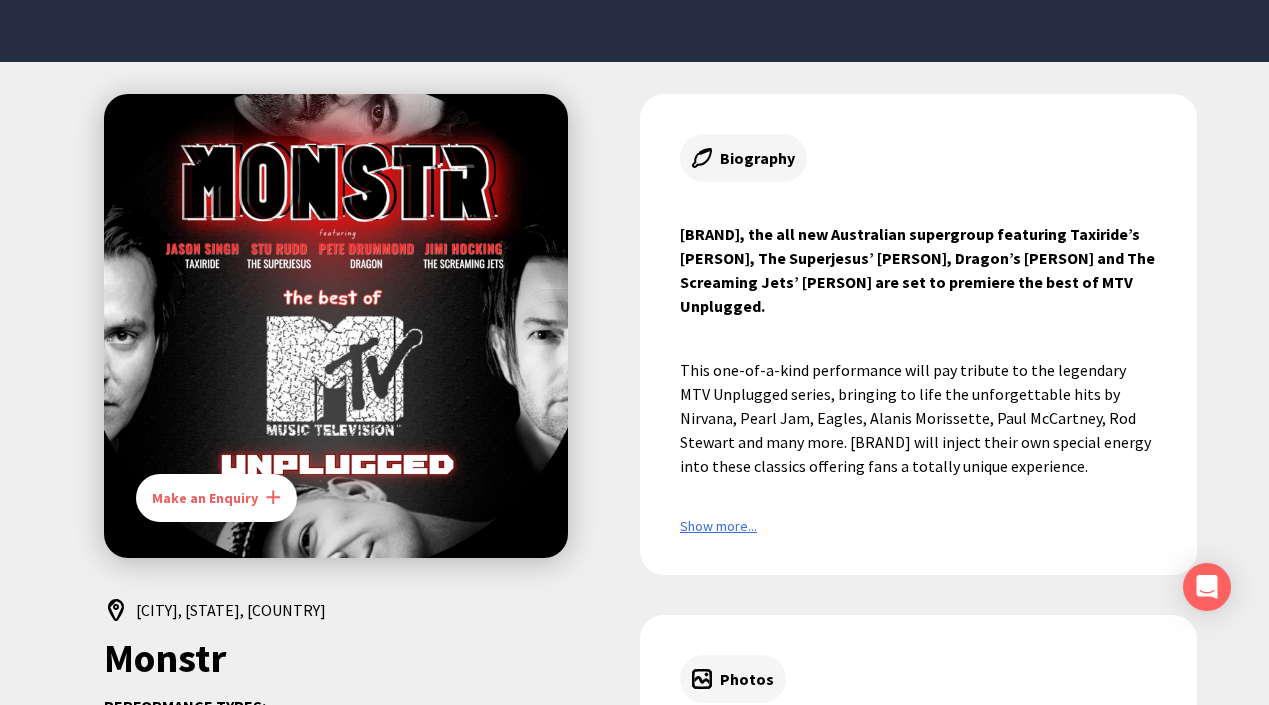 click on "Show more..." at bounding box center [918, 526] 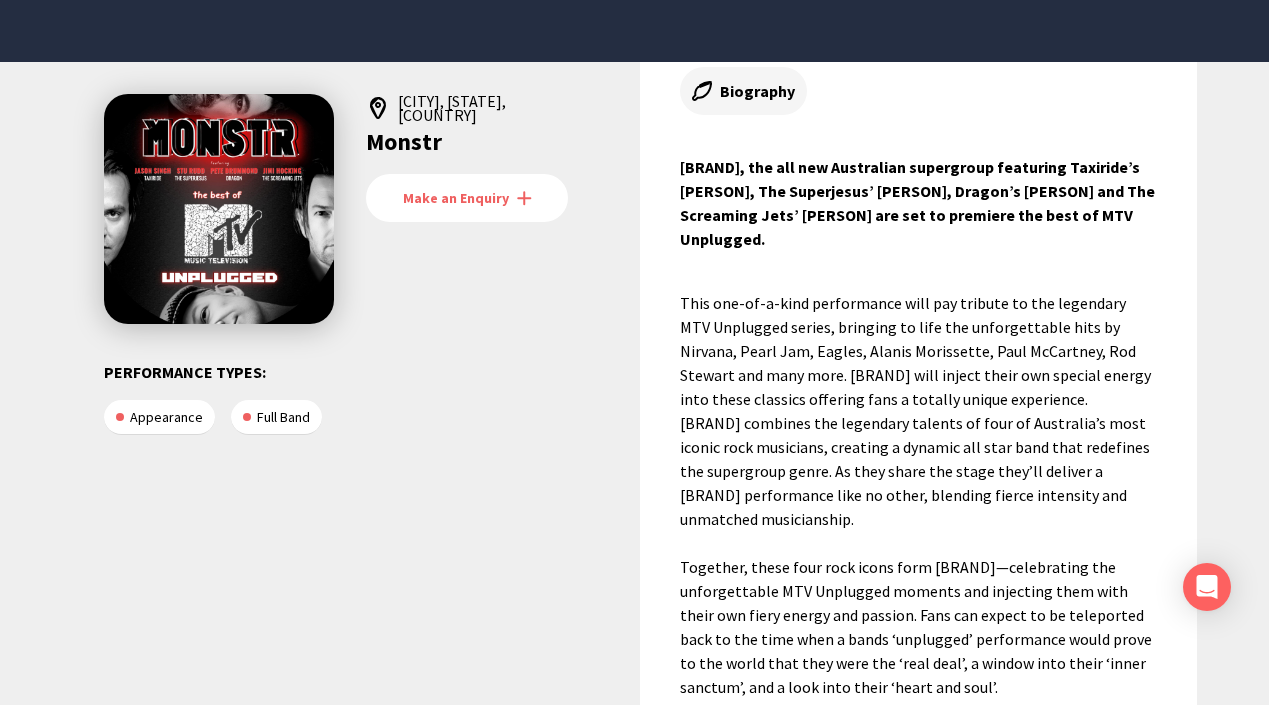 scroll, scrollTop: 0, scrollLeft: 0, axis: both 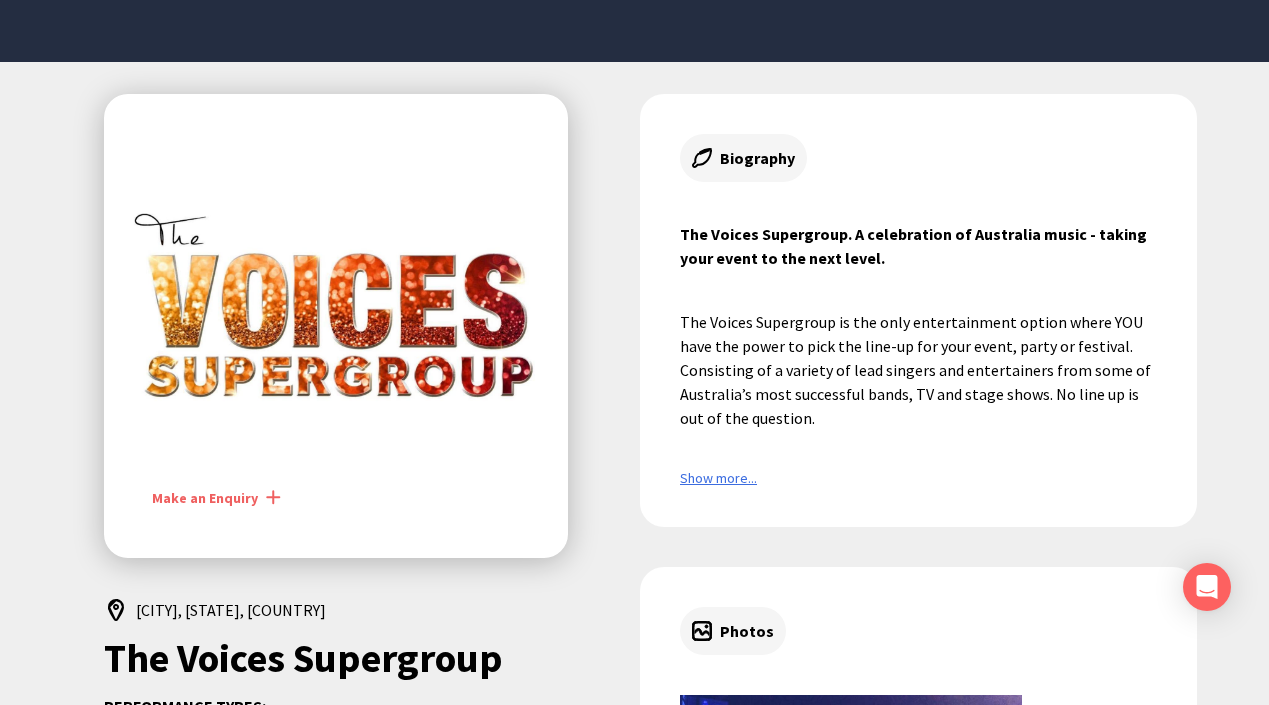 click on "Show more..." at bounding box center [918, 478] 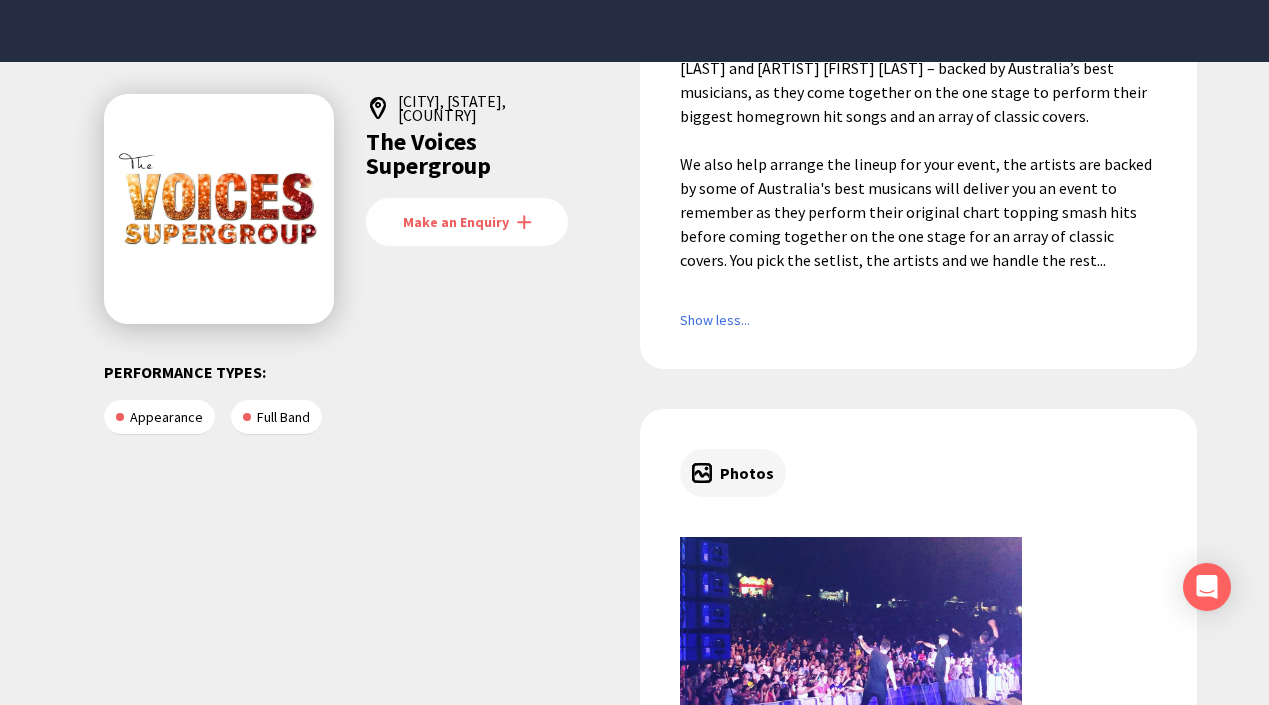 scroll, scrollTop: 0, scrollLeft: 0, axis: both 